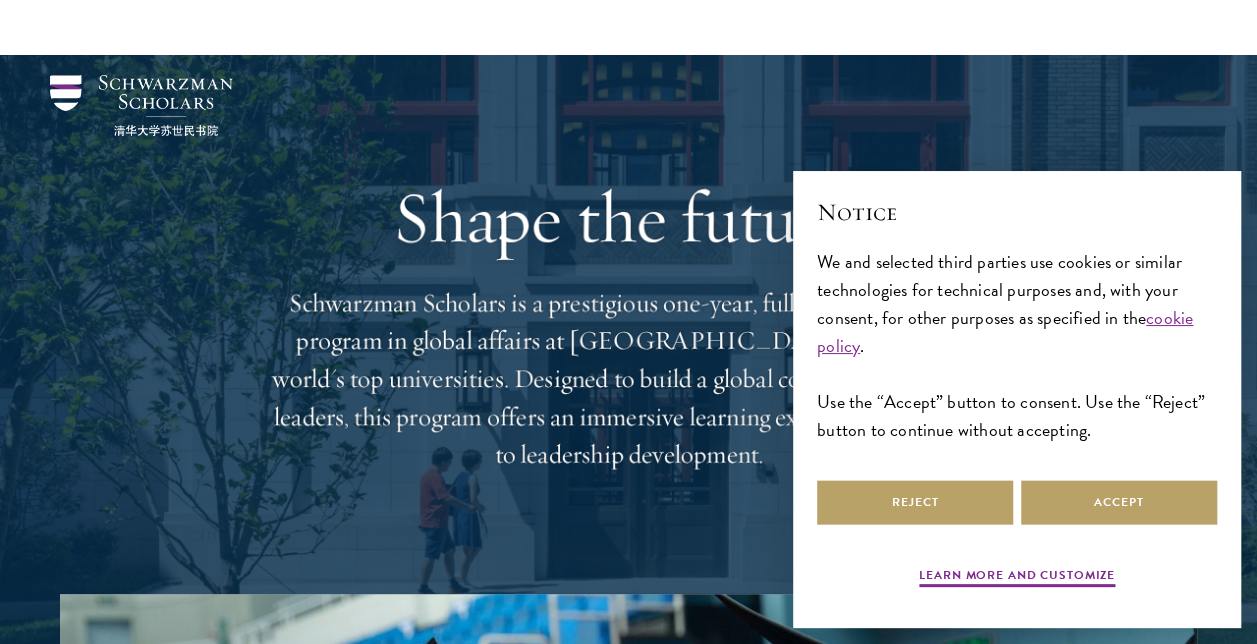 scroll, scrollTop: 600, scrollLeft: 0, axis: vertical 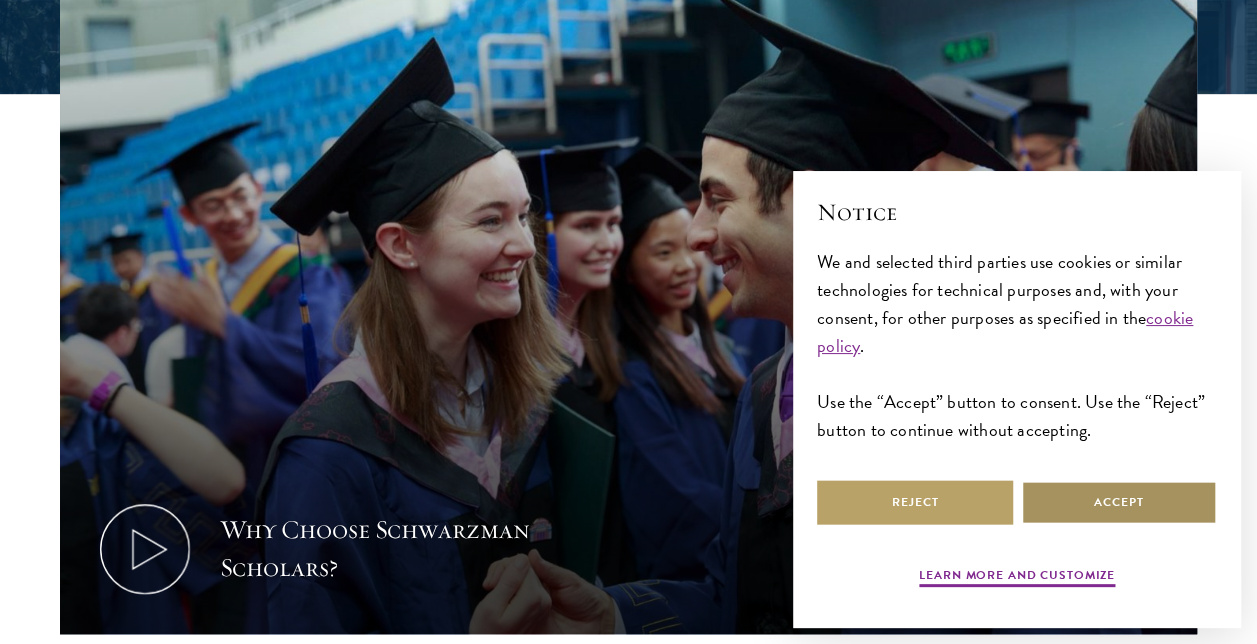 click on "Accept" at bounding box center [1119, 502] 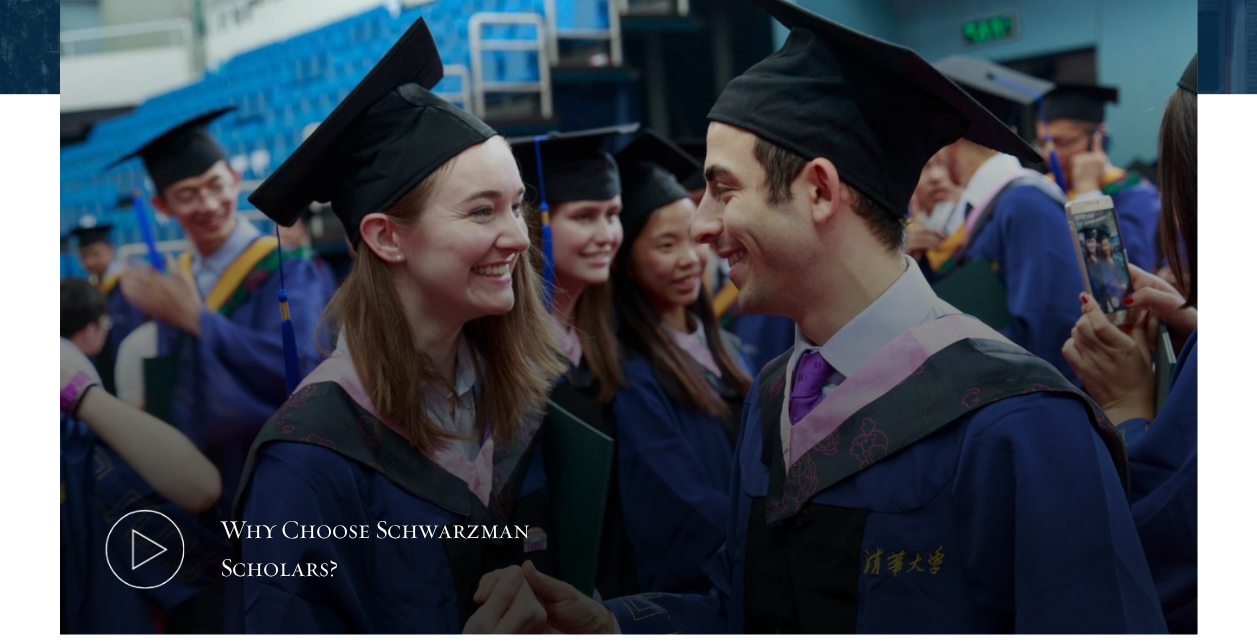 scroll, scrollTop: 0, scrollLeft: 0, axis: both 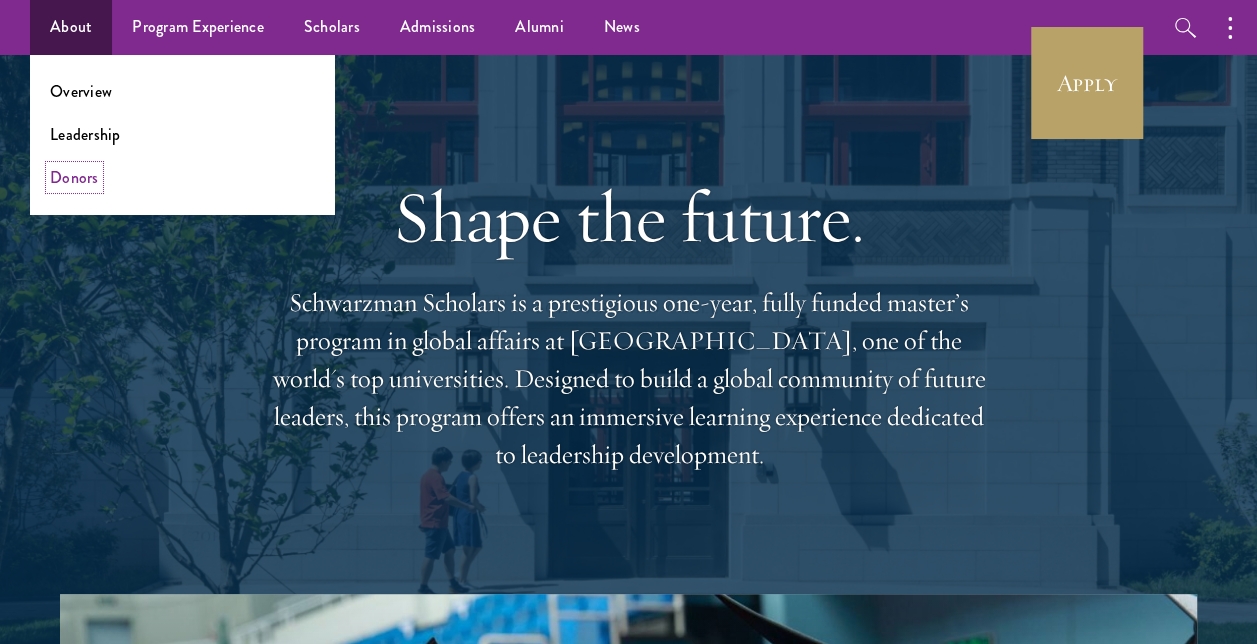 click on "Donors" at bounding box center [74, 177] 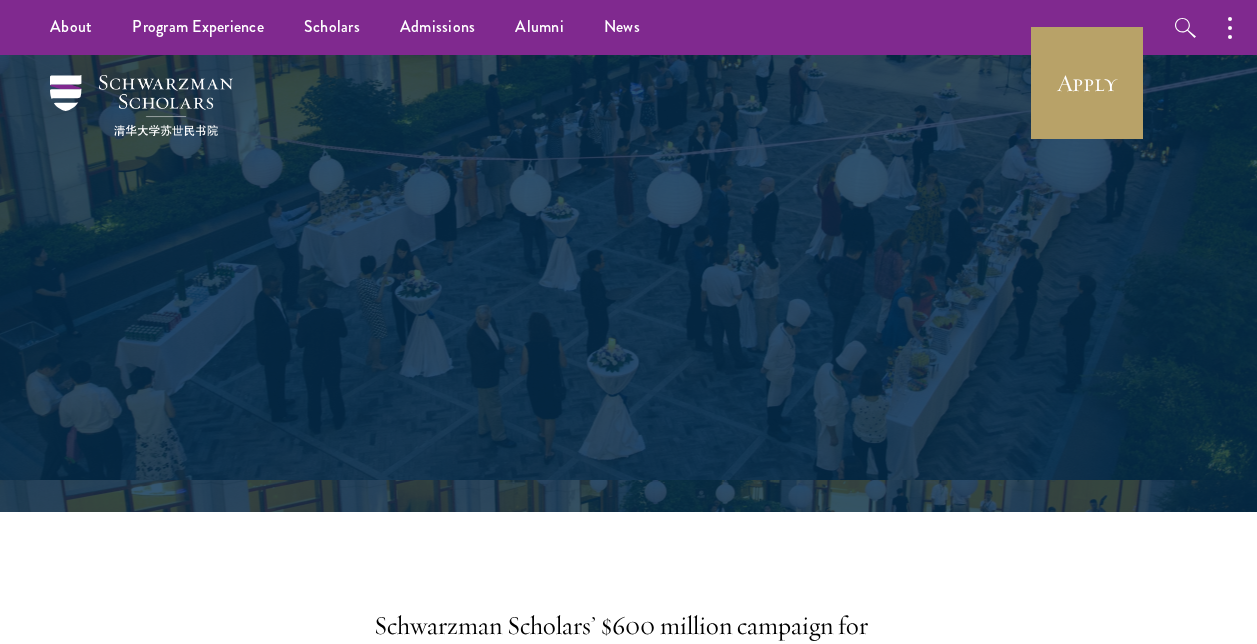 scroll, scrollTop: 0, scrollLeft: 0, axis: both 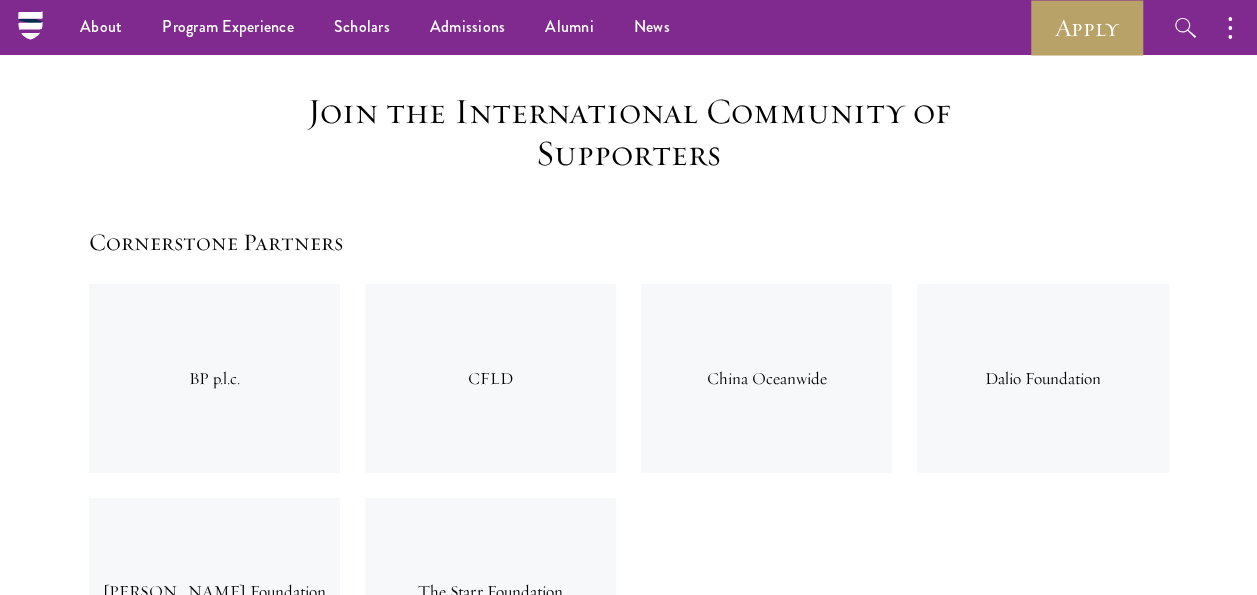 drag, startPoint x: 948, startPoint y: 276, endPoint x: 1105, endPoint y: 293, distance: 157.9177 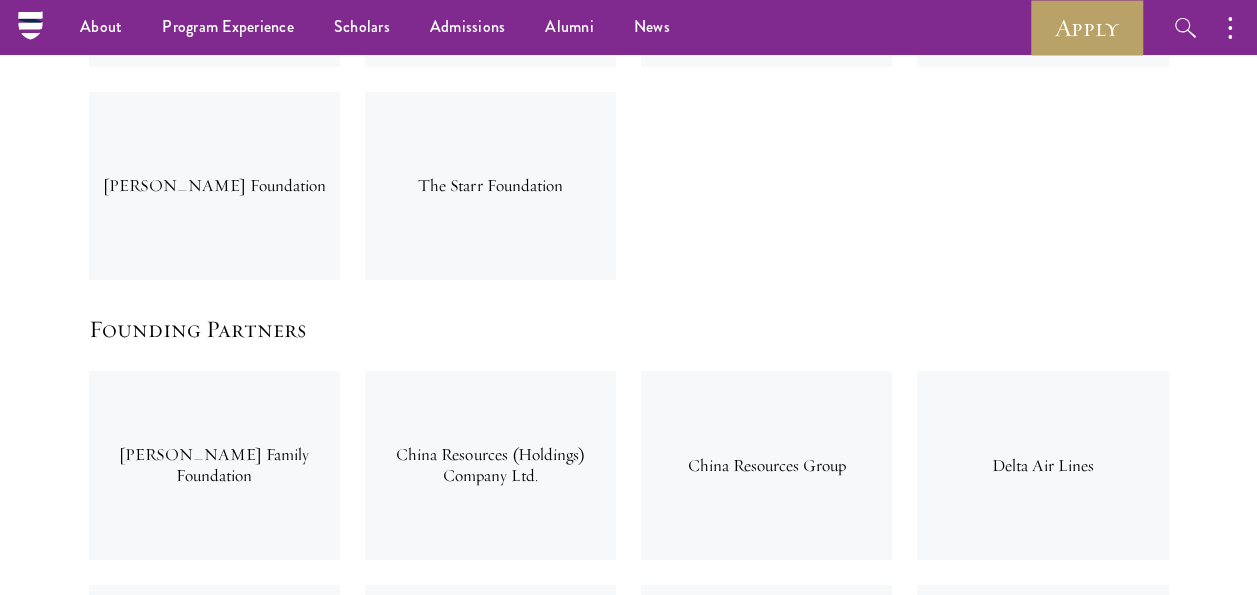 scroll, scrollTop: 3300, scrollLeft: 0, axis: vertical 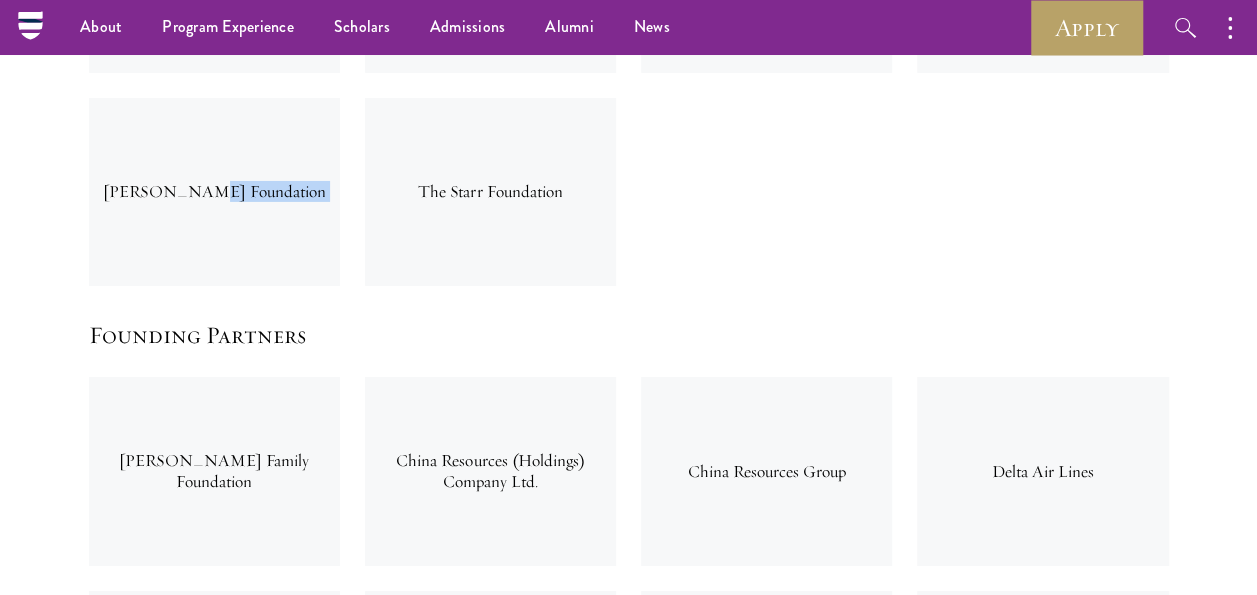 drag, startPoint x: 122, startPoint y: 85, endPoint x: 579, endPoint y: 162, distance: 463.44147 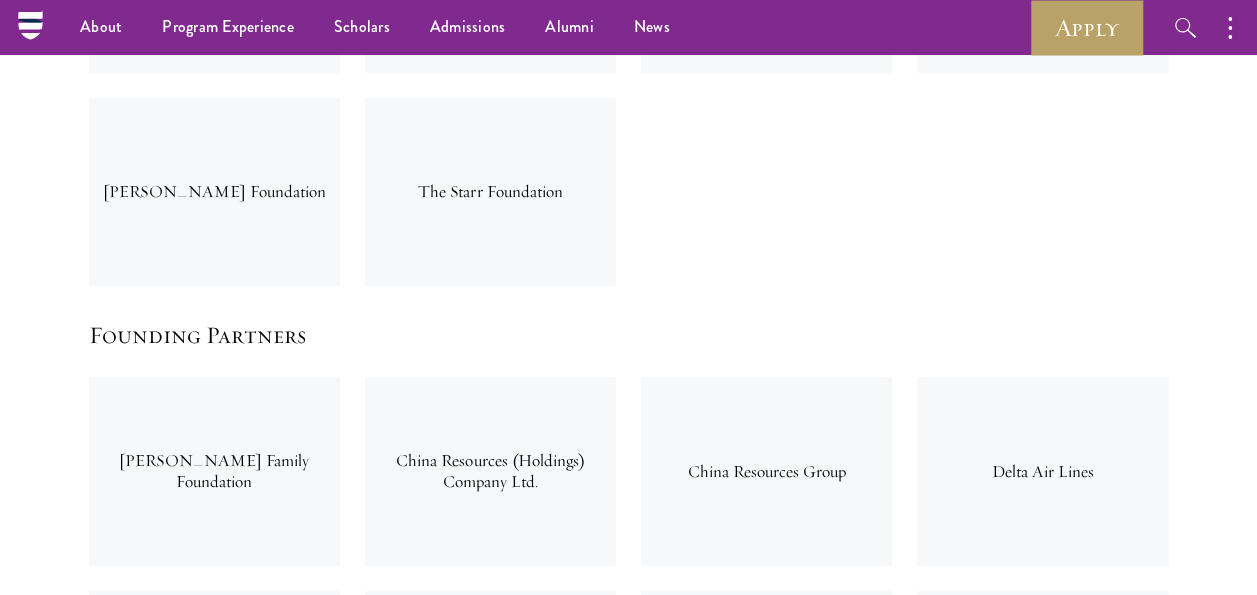 drag, startPoint x: 579, startPoint y: 162, endPoint x: 675, endPoint y: 245, distance: 126.90548 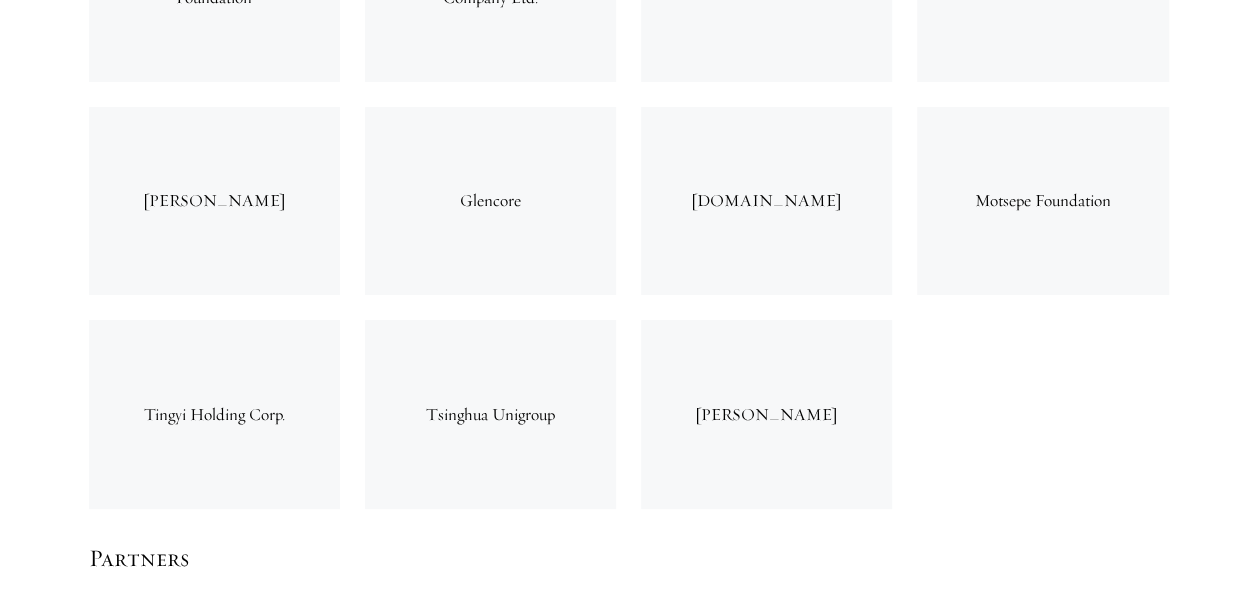 scroll, scrollTop: 3800, scrollLeft: 0, axis: vertical 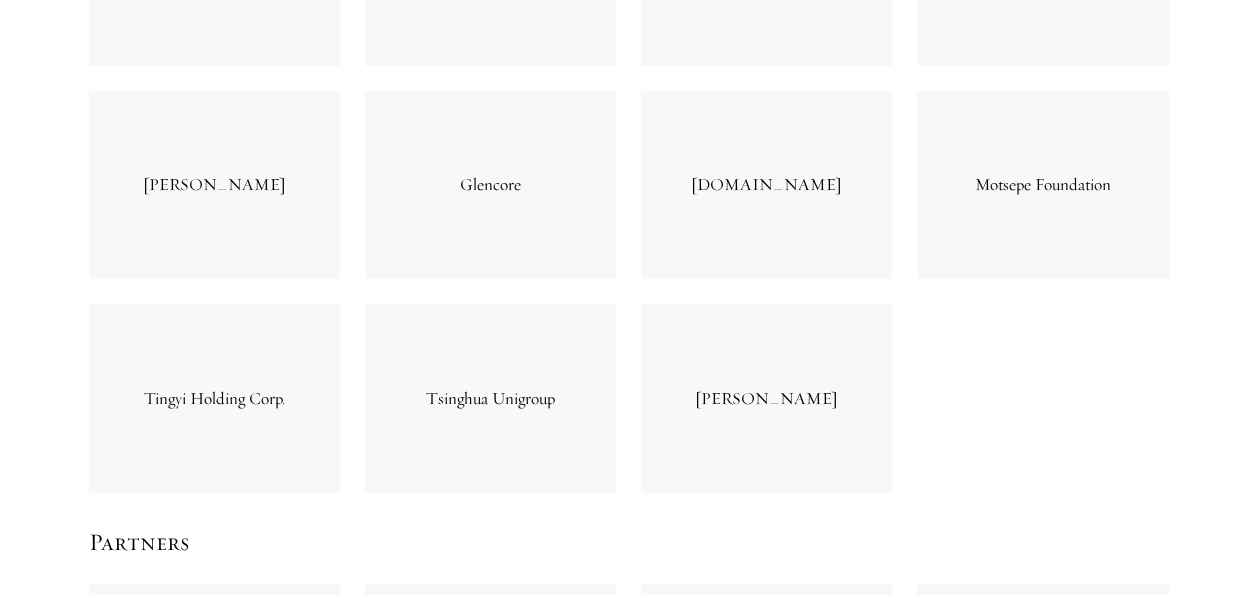 drag, startPoint x: 432, startPoint y: 80, endPoint x: 563, endPoint y: 83, distance: 131.03435 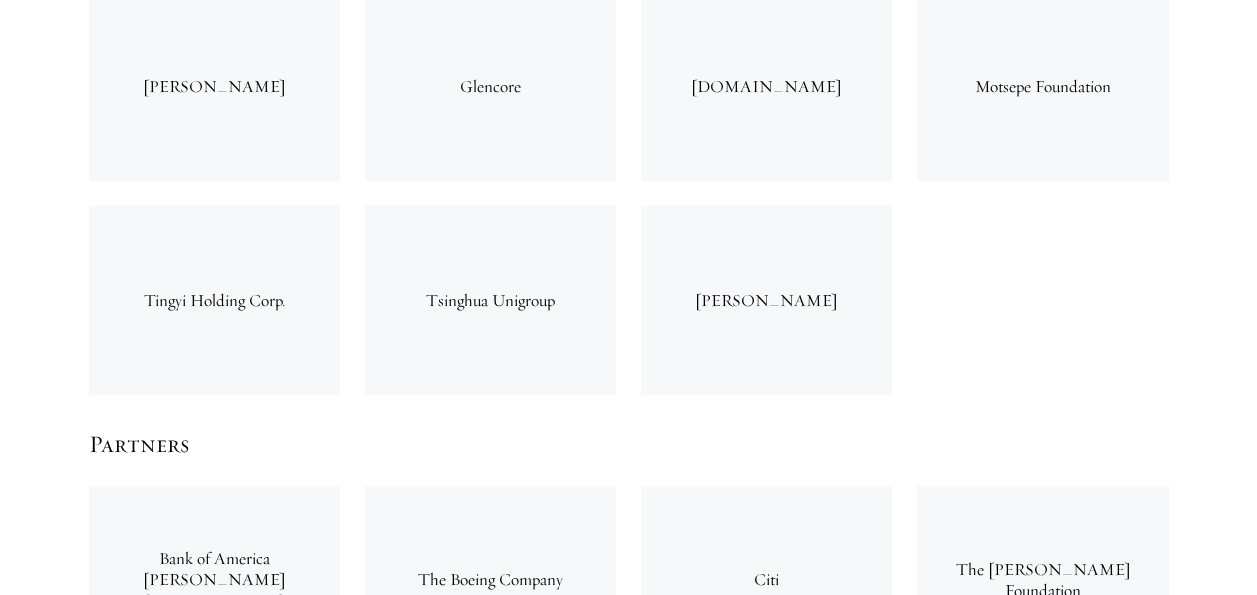 scroll, scrollTop: 4000, scrollLeft: 0, axis: vertical 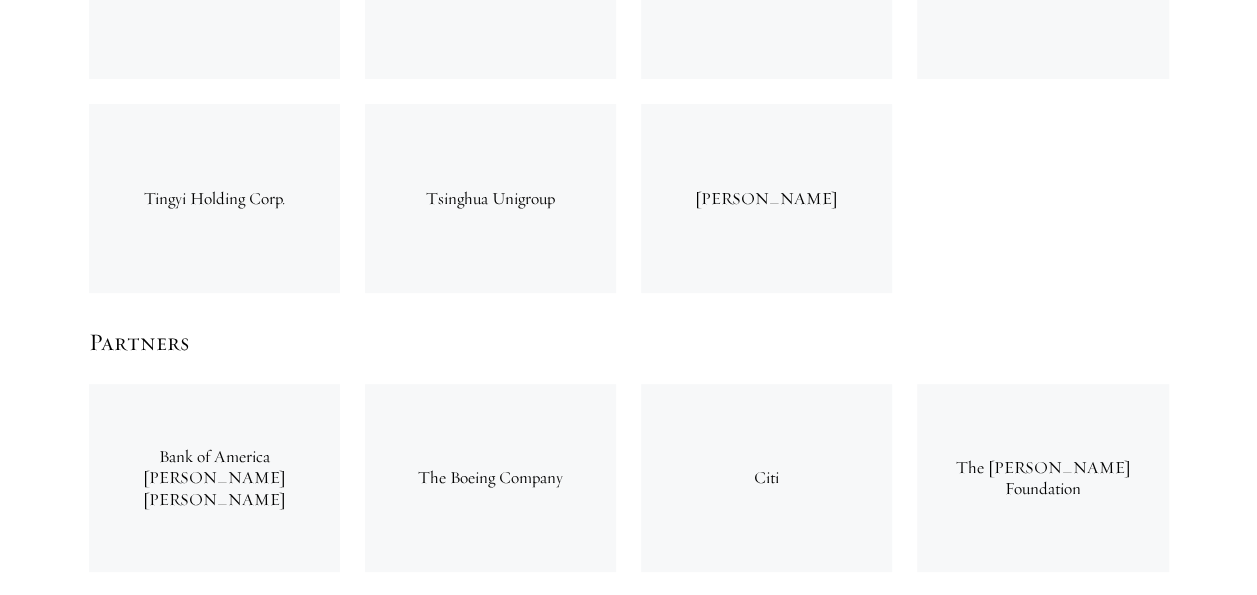 drag, startPoint x: 366, startPoint y: 76, endPoint x: 576, endPoint y: 81, distance: 210.05951 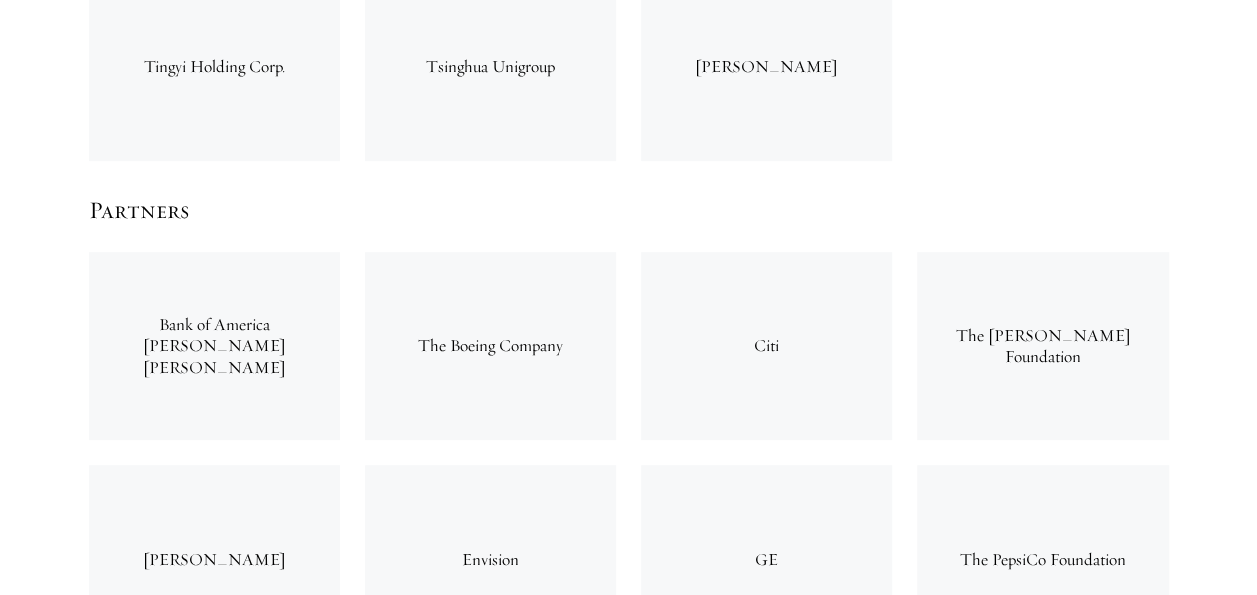 scroll, scrollTop: 4200, scrollLeft: 0, axis: vertical 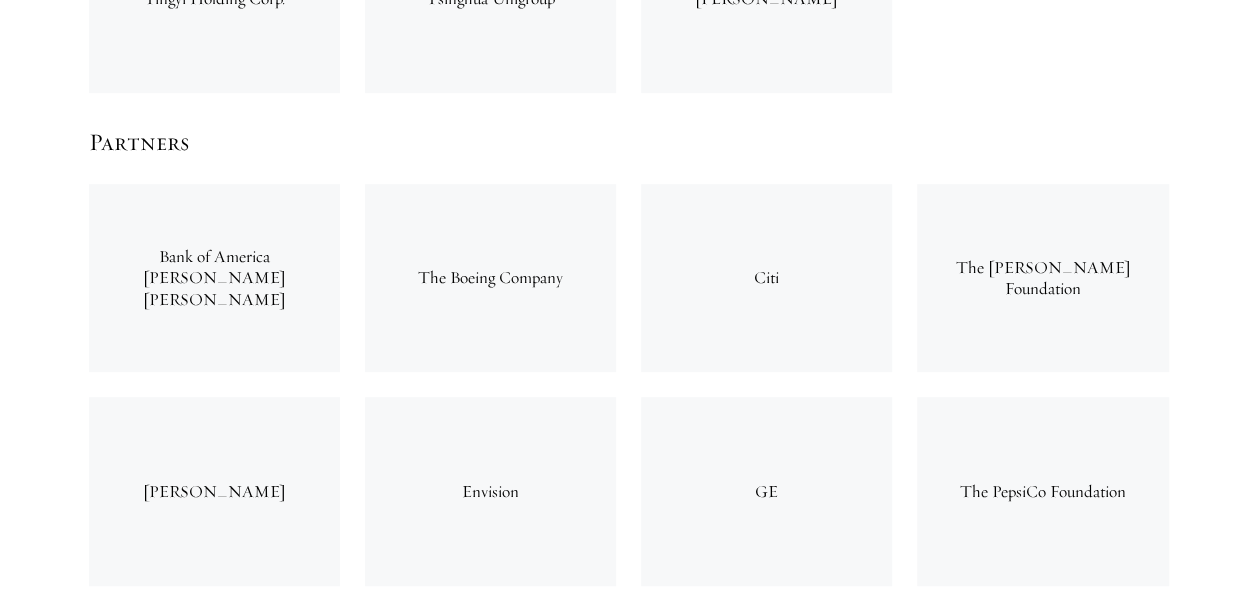 drag, startPoint x: 841, startPoint y: 171, endPoint x: 814, endPoint y: 177, distance: 27.658634 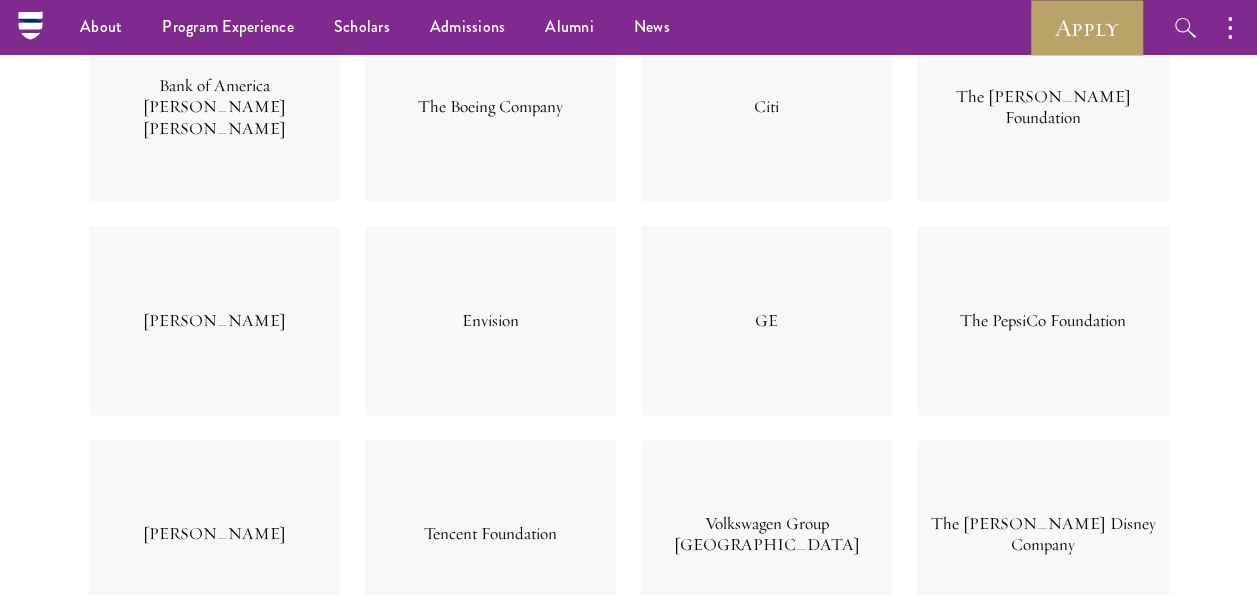 scroll, scrollTop: 4300, scrollLeft: 0, axis: vertical 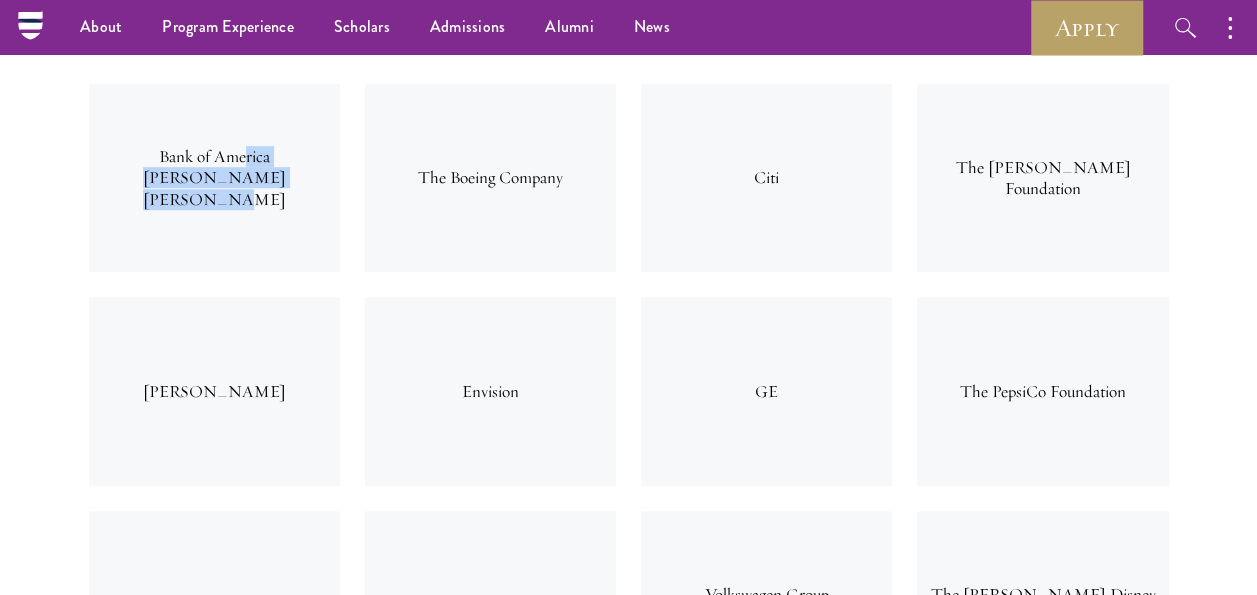 drag, startPoint x: 54, startPoint y: 101, endPoint x: 336, endPoint y: 88, distance: 282.2995 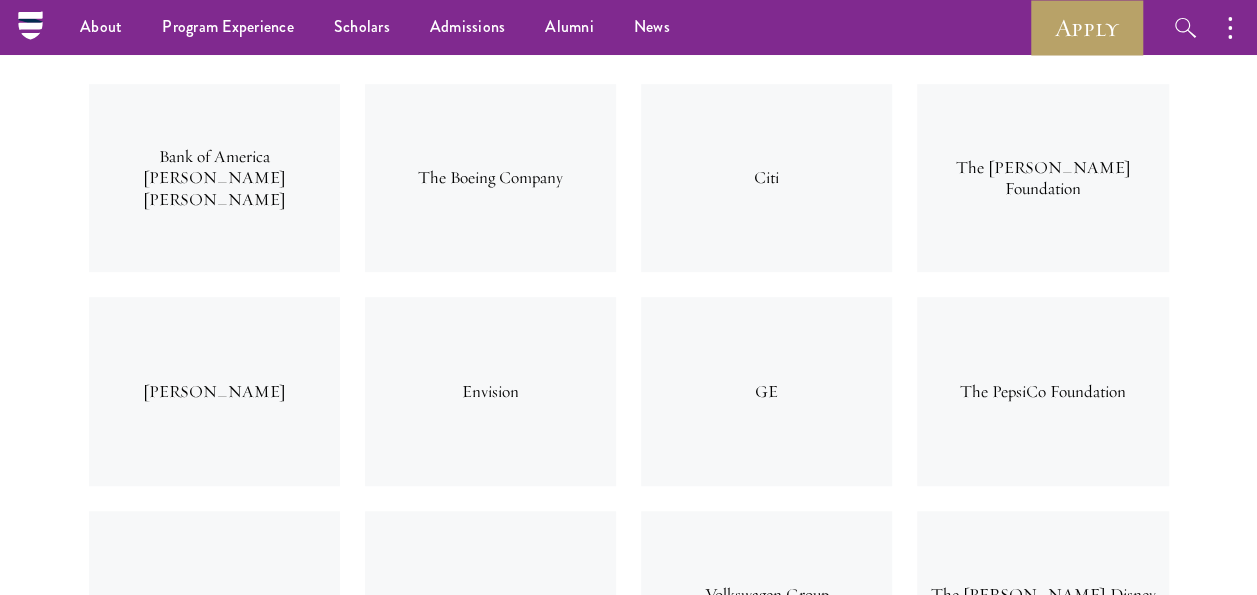 click on "Envision" at bounding box center (490, 391) 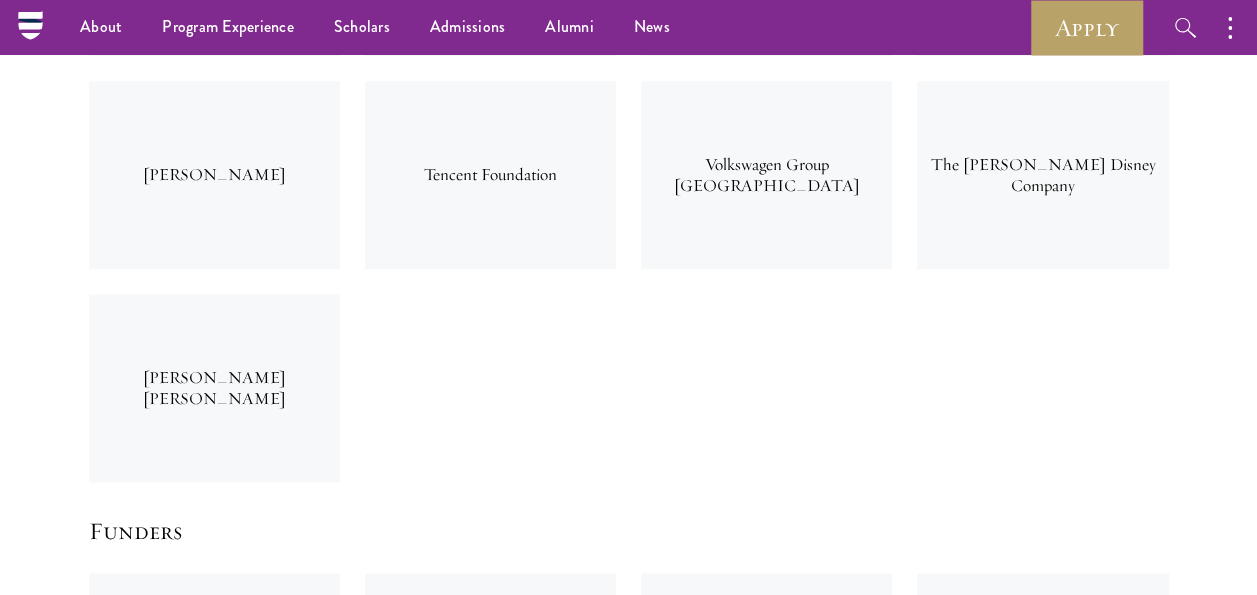 scroll, scrollTop: 4700, scrollLeft: 0, axis: vertical 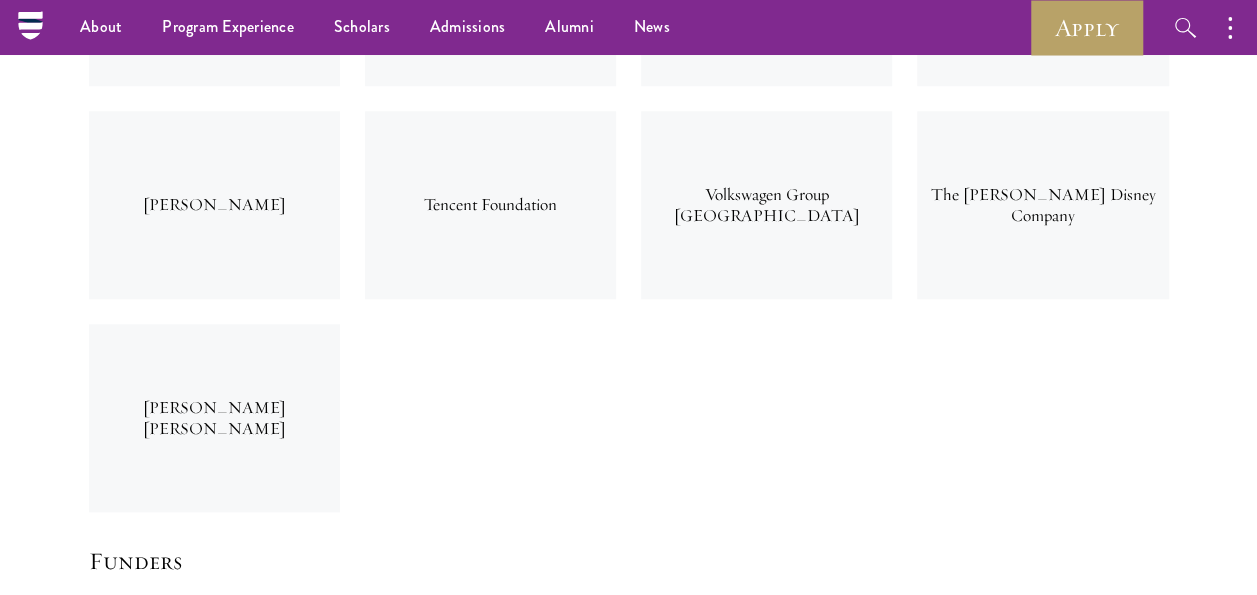 drag, startPoint x: 412, startPoint y: 114, endPoint x: 616, endPoint y: 123, distance: 204.19843 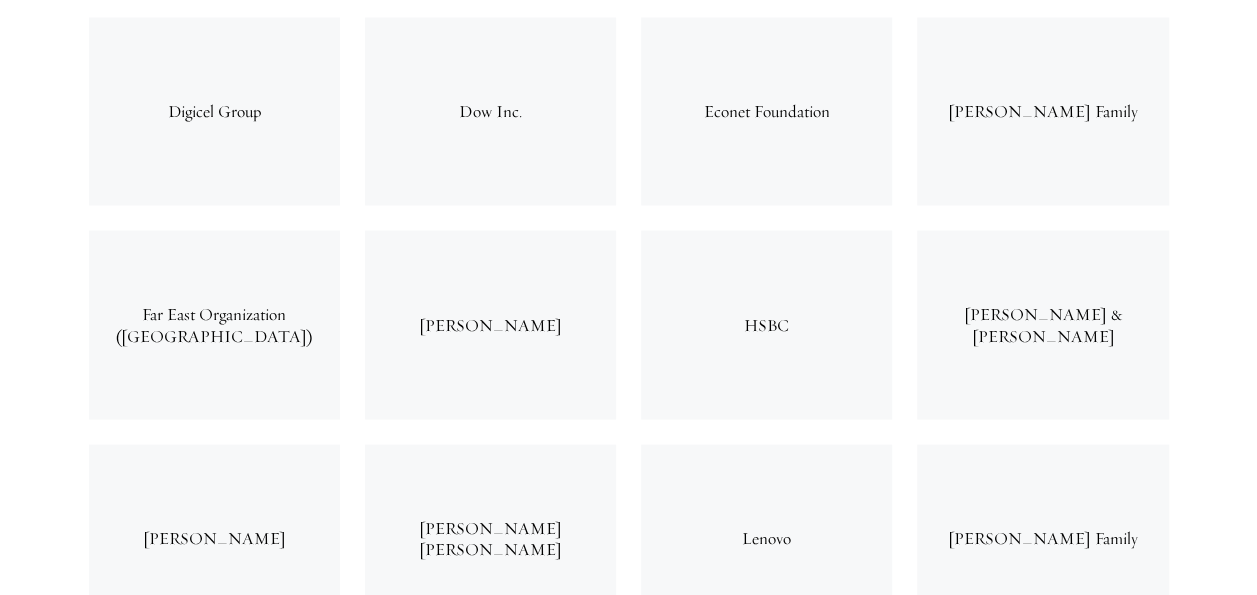 scroll, scrollTop: 5600, scrollLeft: 0, axis: vertical 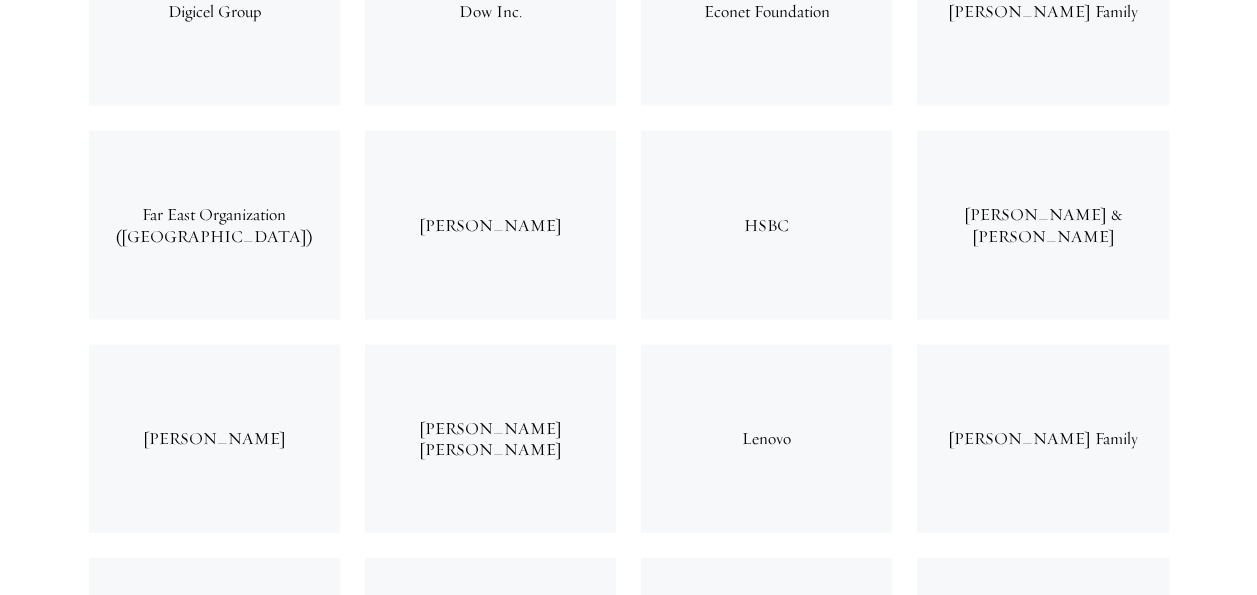drag, startPoint x: 650, startPoint y: 138, endPoint x: 886, endPoint y: 150, distance: 236.30489 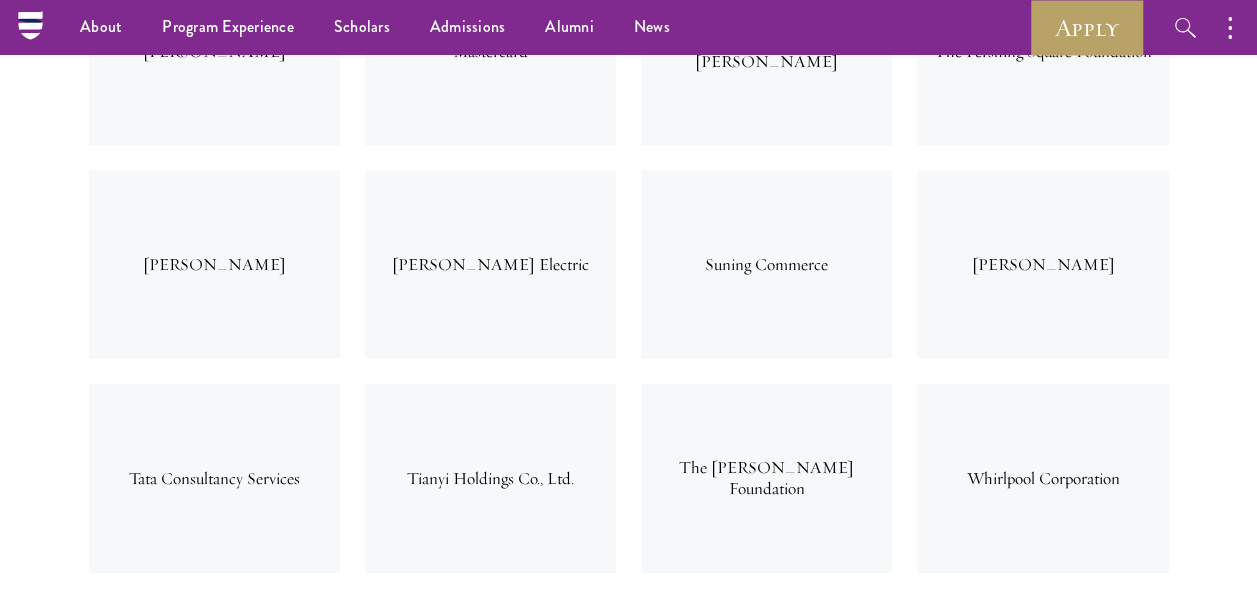 scroll, scrollTop: 6000, scrollLeft: 0, axis: vertical 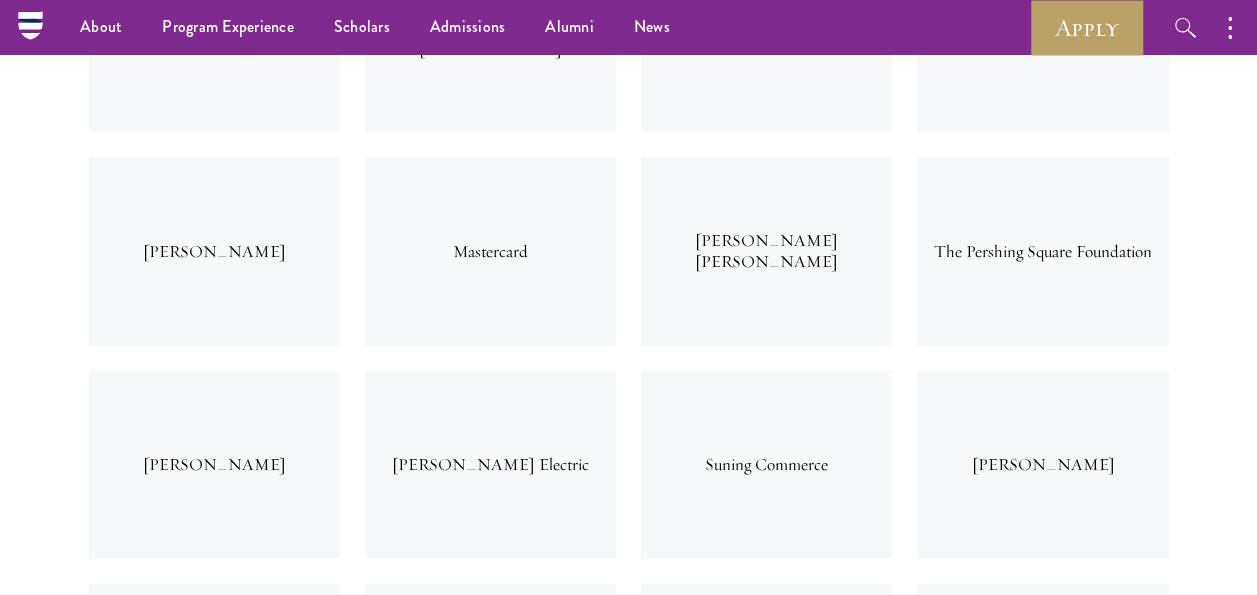 click on "Mastercard" at bounding box center [490, 251] 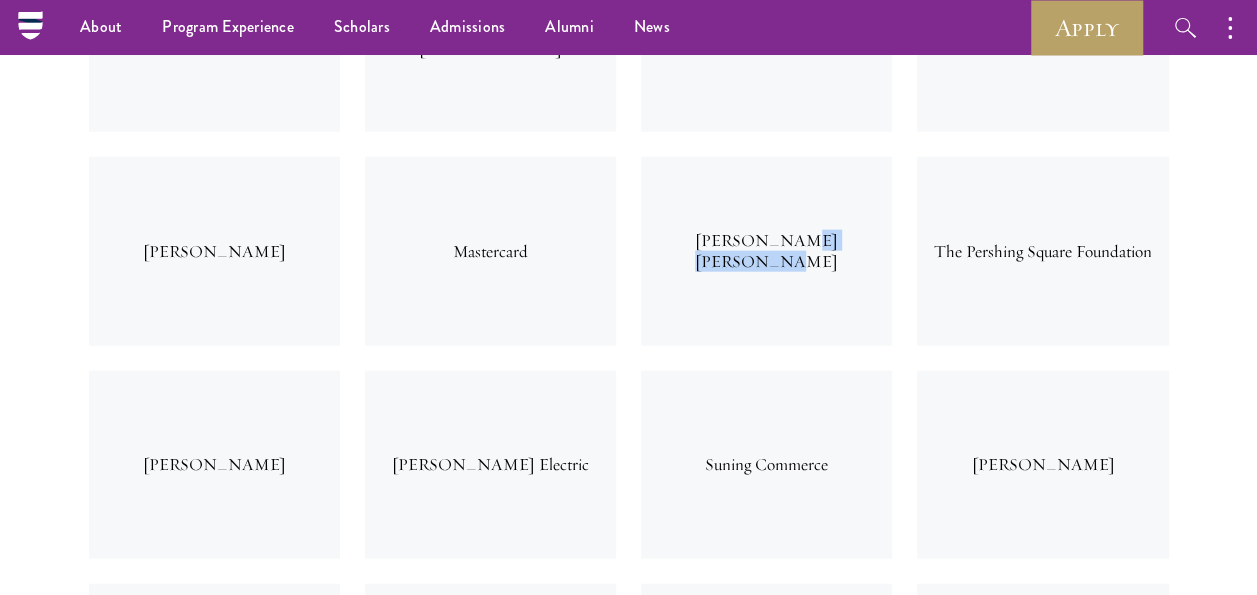 drag, startPoint x: 706, startPoint y: 147, endPoint x: 812, endPoint y: 152, distance: 106.11786 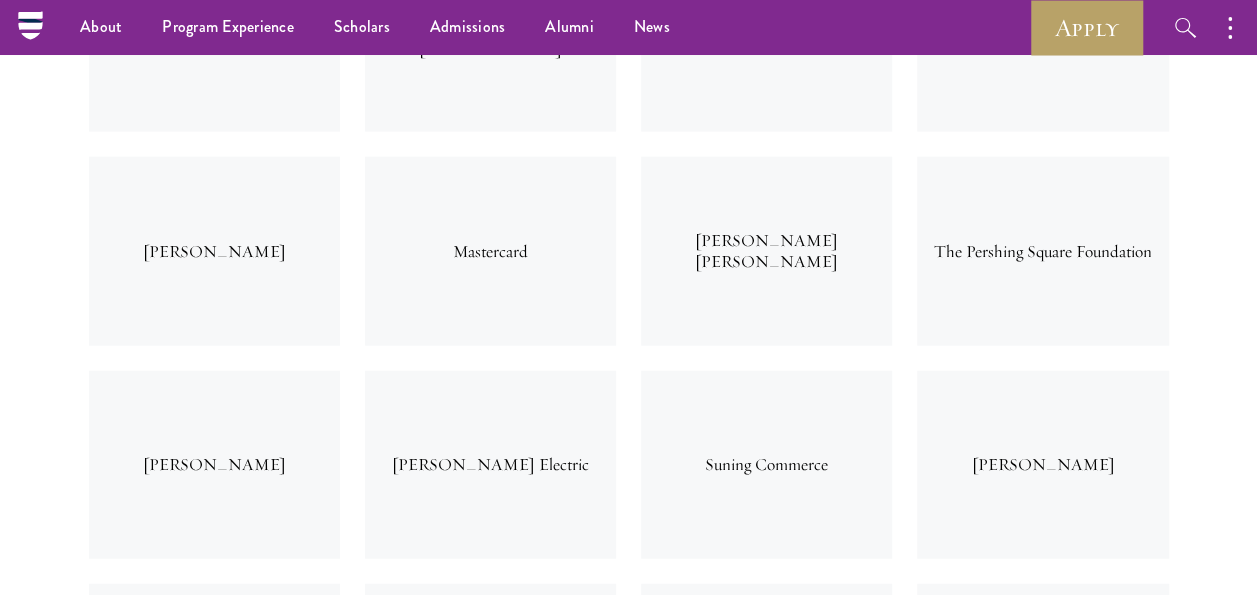 drag, startPoint x: 812, startPoint y: 152, endPoint x: 916, endPoint y: 261, distance: 150.65524 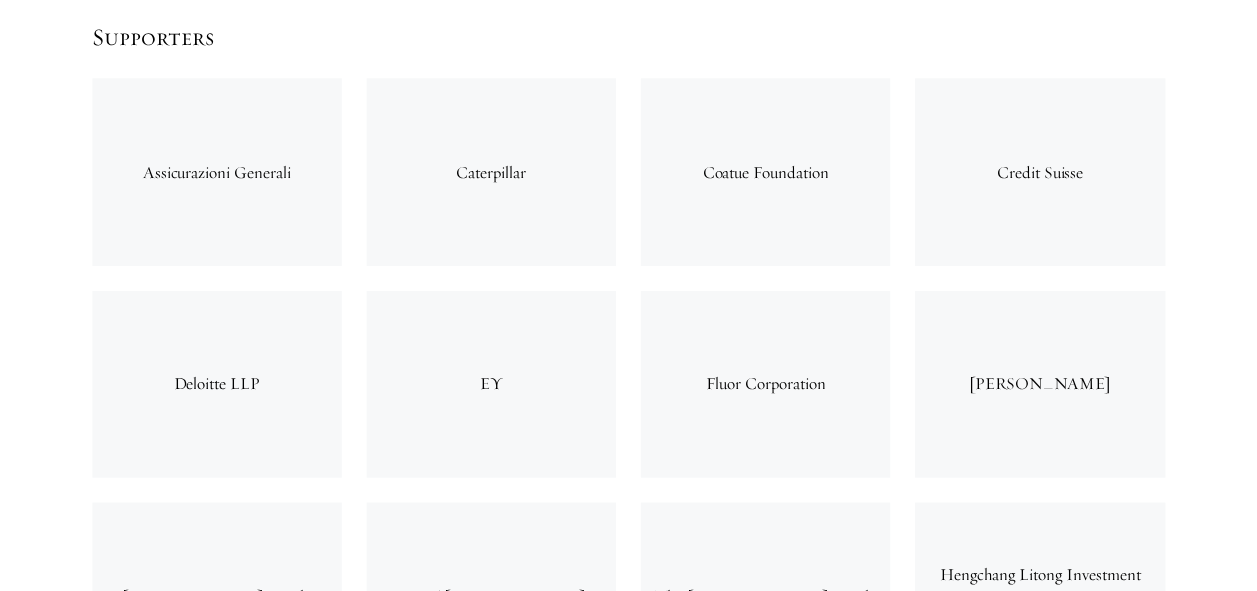 scroll, scrollTop: 7000, scrollLeft: 0, axis: vertical 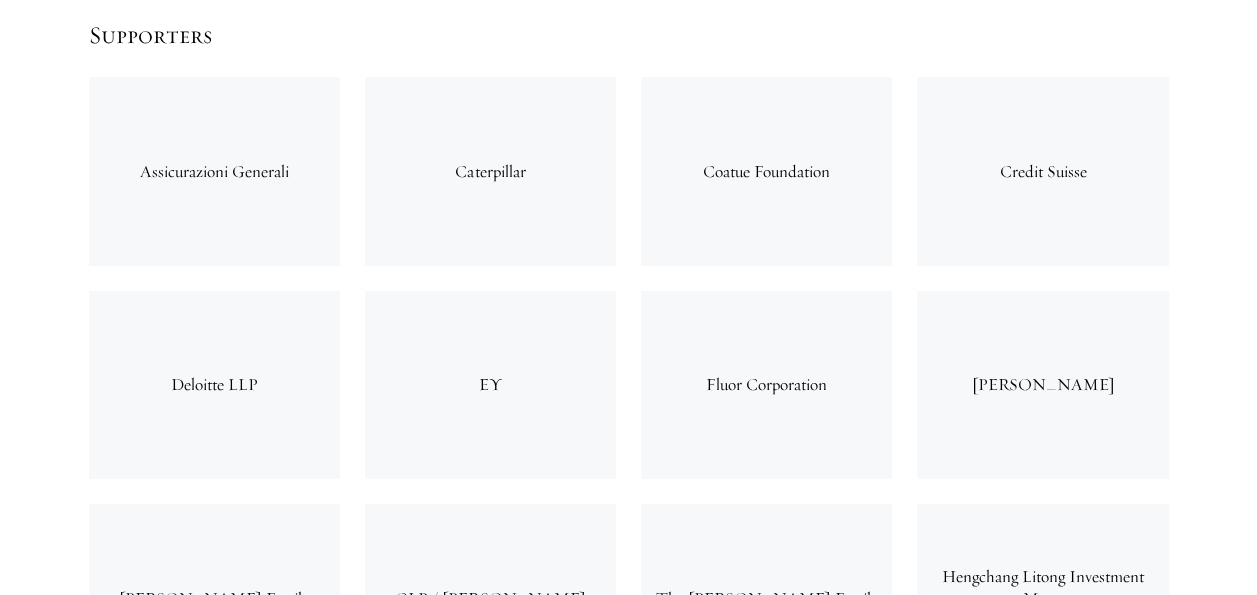 drag, startPoint x: 703, startPoint y: 66, endPoint x: 841, endPoint y: 66, distance: 138 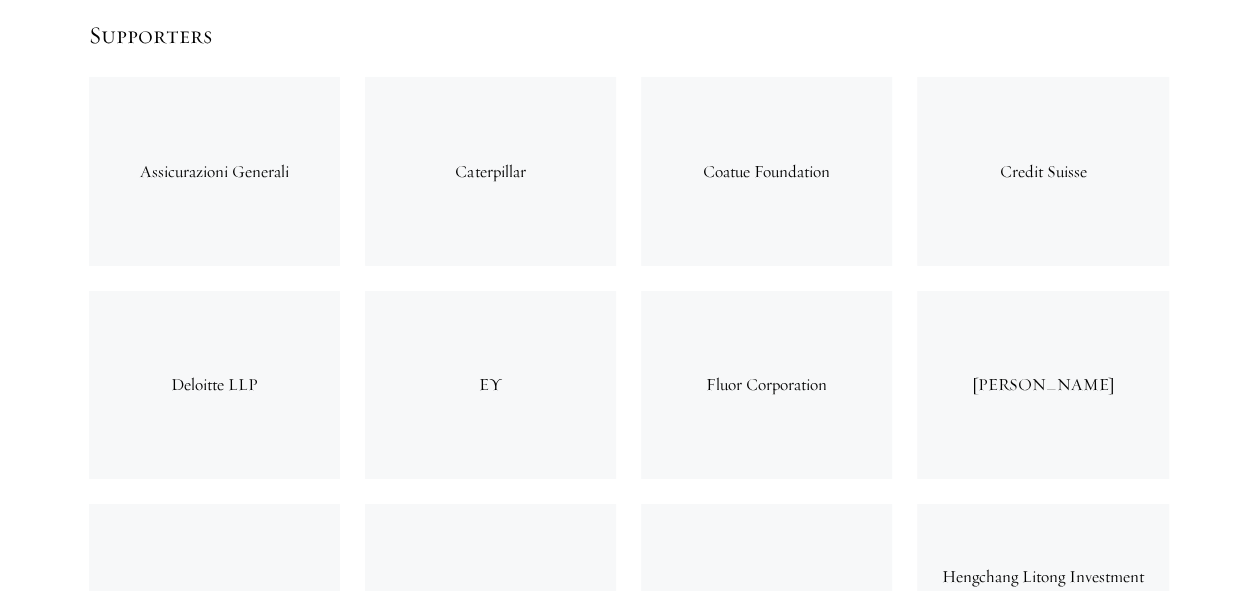 drag, startPoint x: 971, startPoint y: 72, endPoint x: 1103, endPoint y: 74, distance: 132.01515 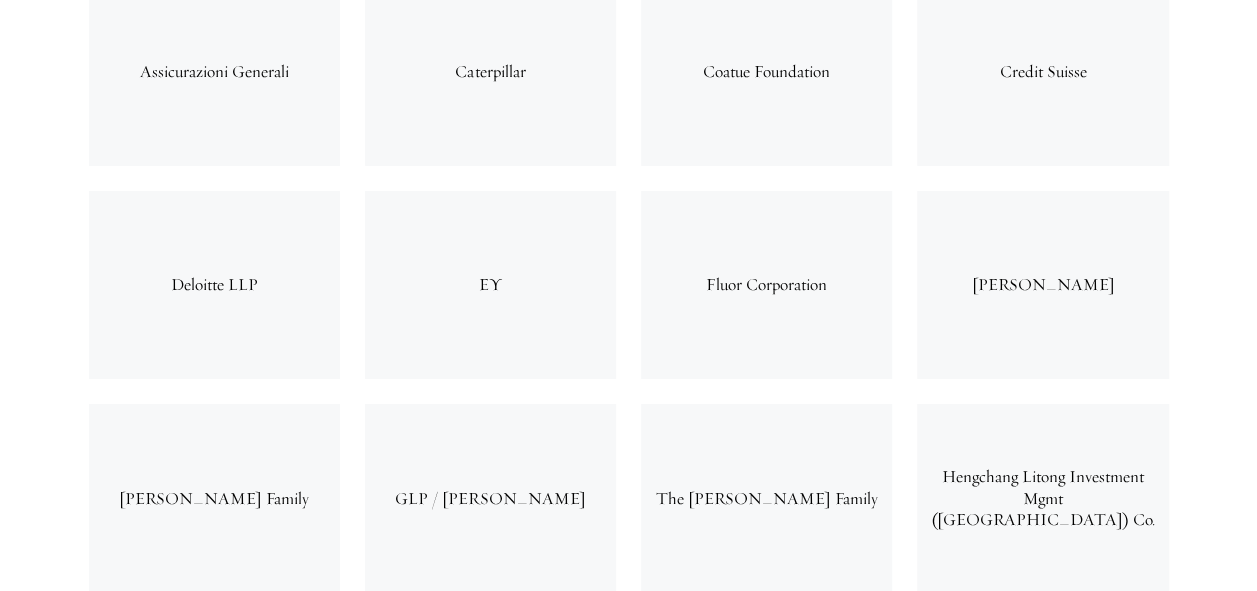 scroll, scrollTop: 7200, scrollLeft: 0, axis: vertical 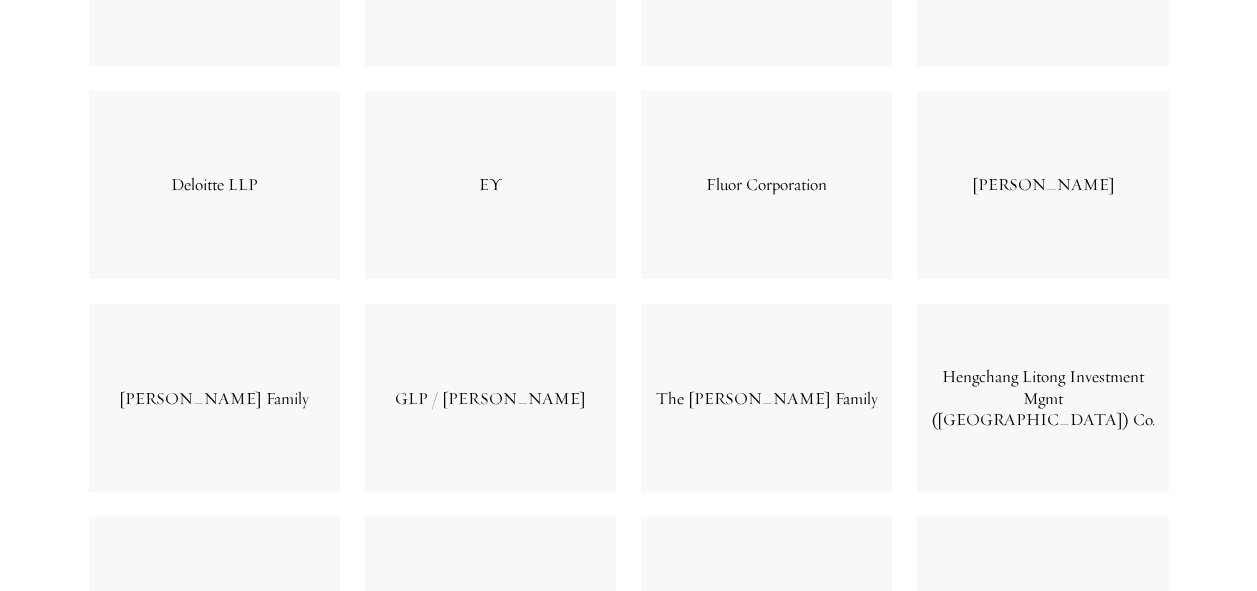 drag, startPoint x: 471, startPoint y: 98, endPoint x: 505, endPoint y: 99, distance: 34.0147 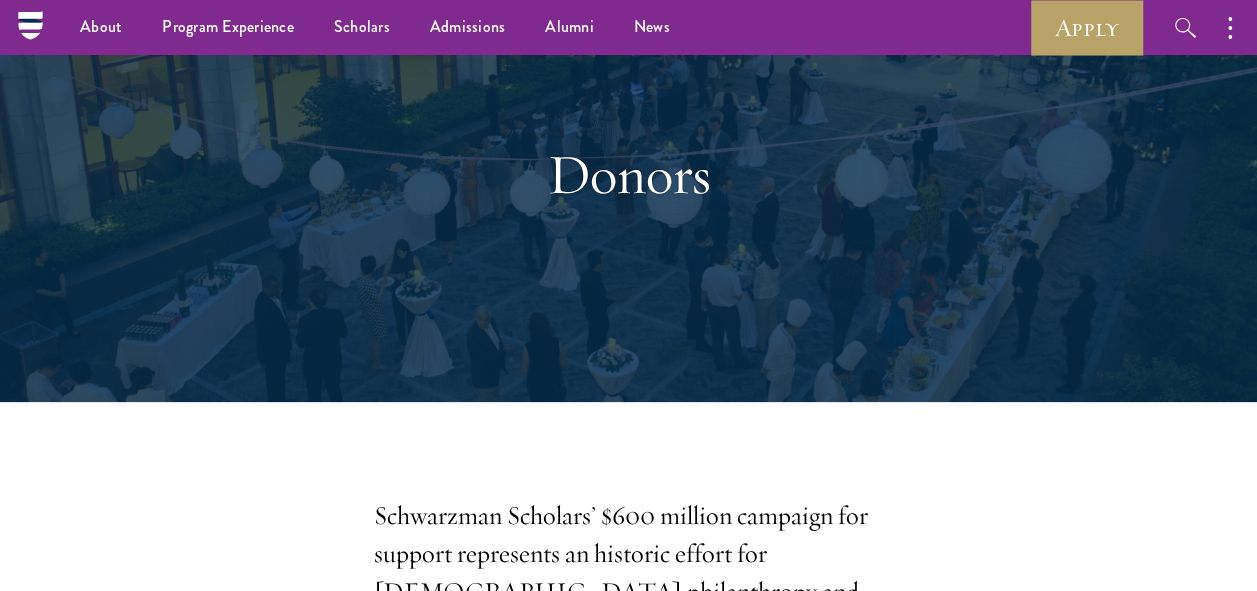 scroll, scrollTop: 0, scrollLeft: 0, axis: both 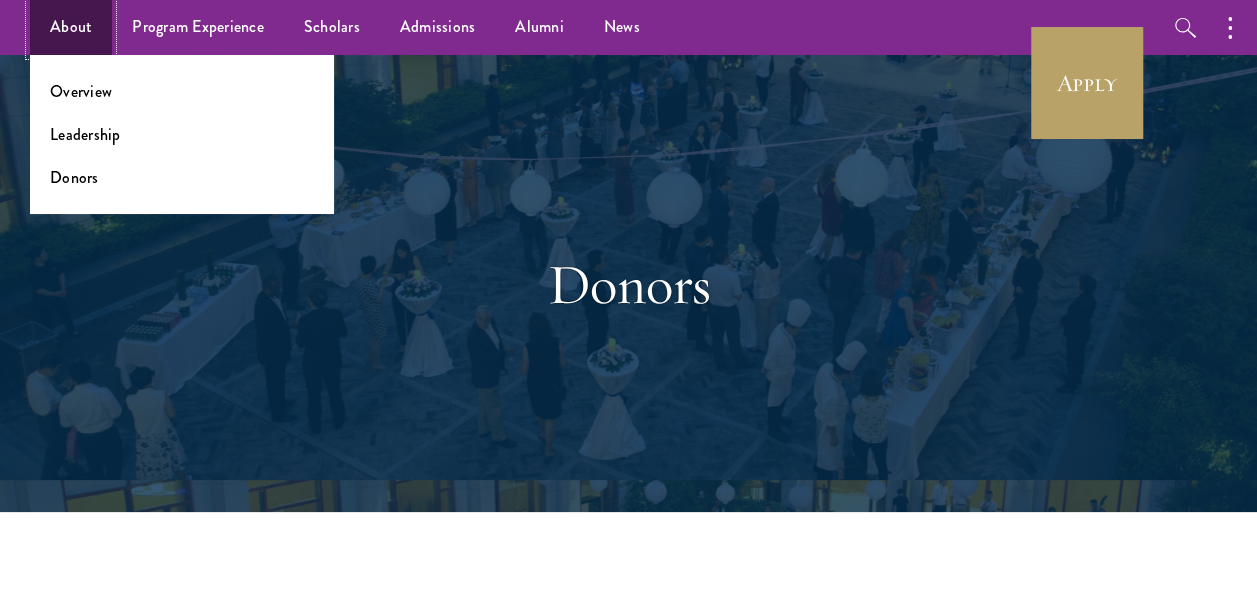 click on "About" at bounding box center (71, 27) 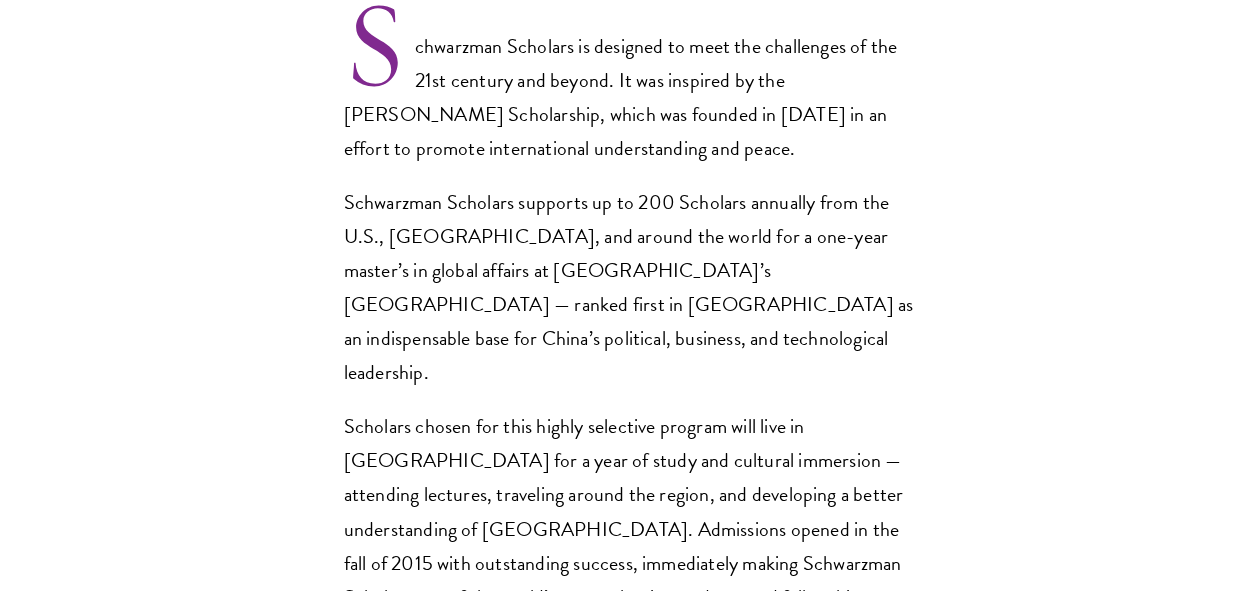 scroll, scrollTop: 0, scrollLeft: 0, axis: both 